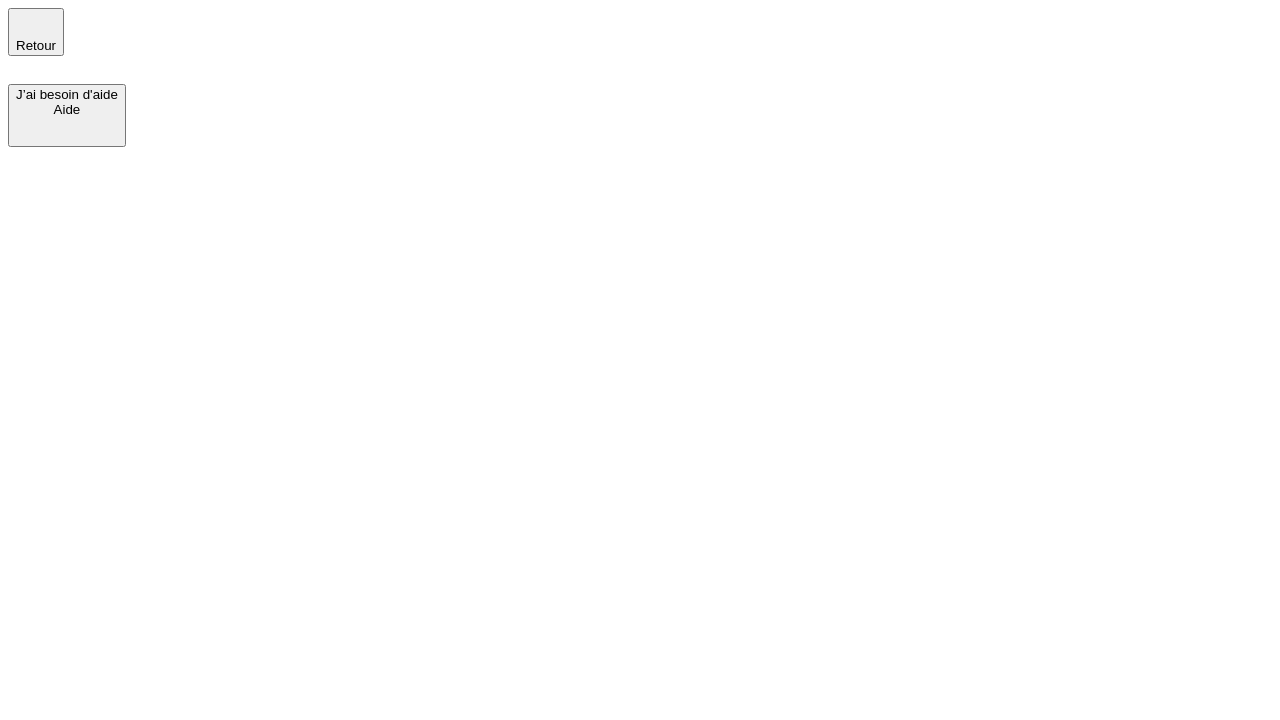scroll, scrollTop: 0, scrollLeft: 0, axis: both 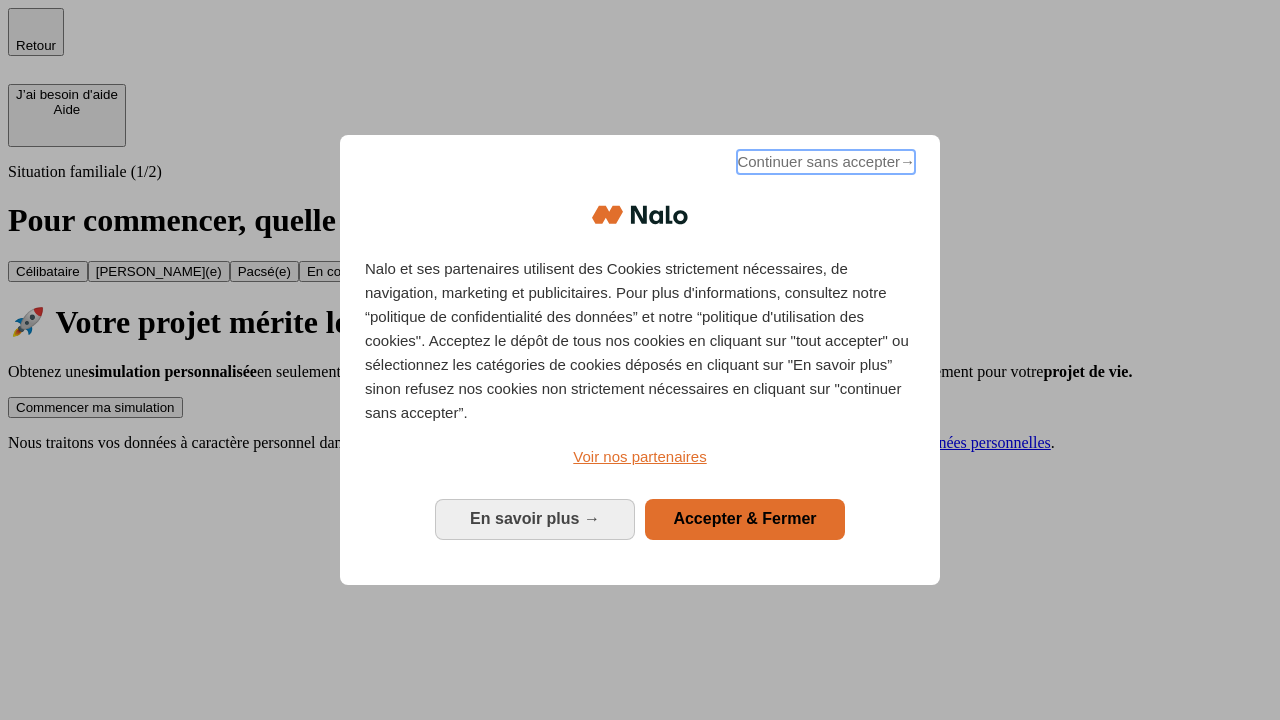 click on "Continuer sans accepter  →" at bounding box center (826, 162) 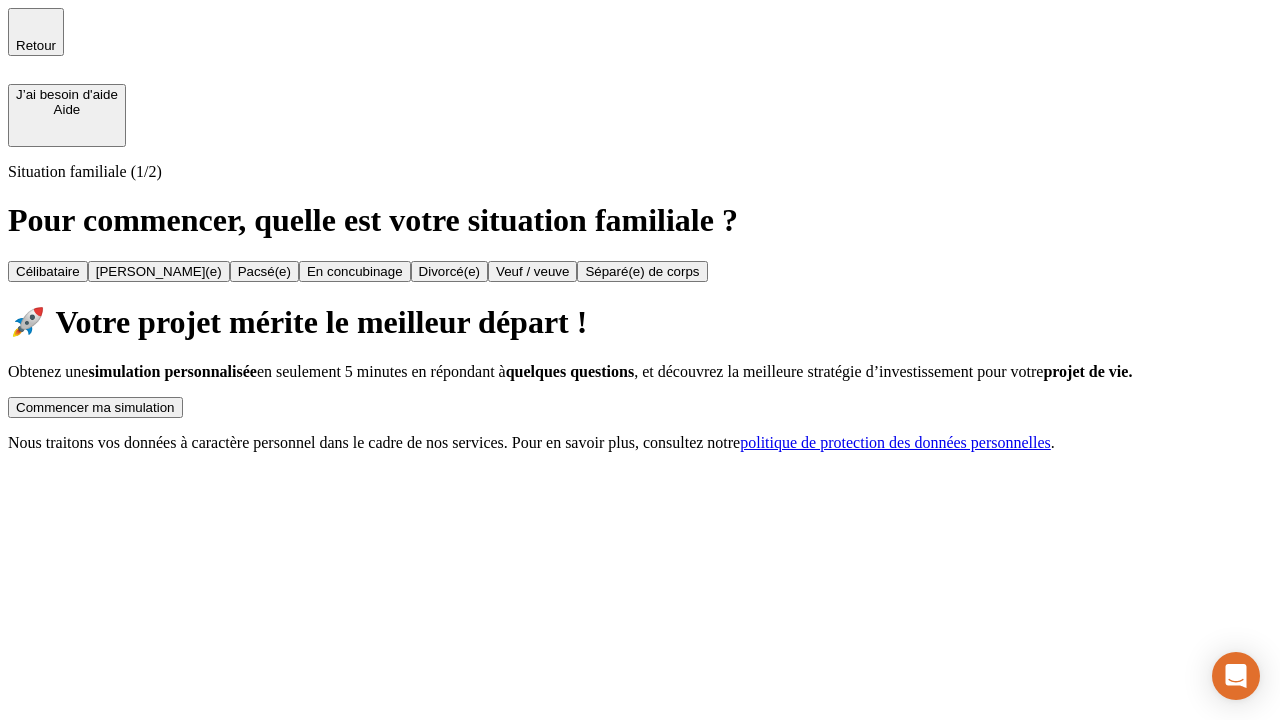 click on "Commencer ma simulation" at bounding box center (95, 407) 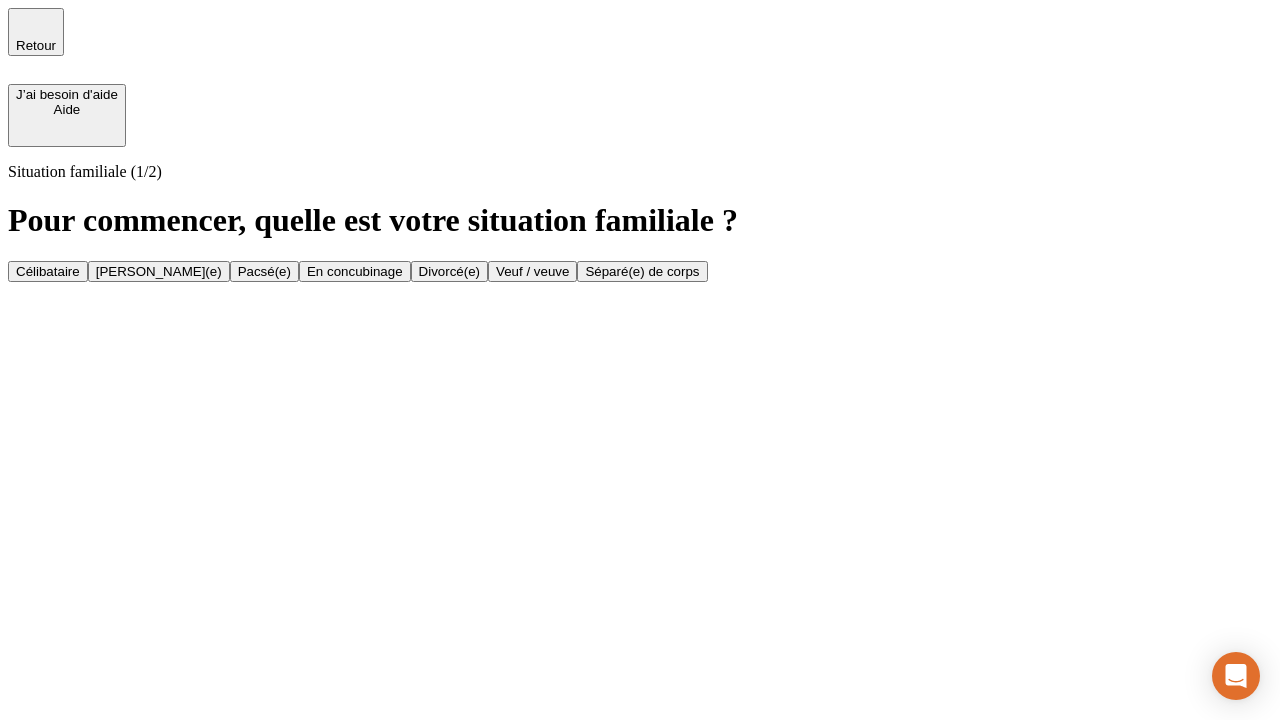 click on "Veuf / veuve" at bounding box center (532, 271) 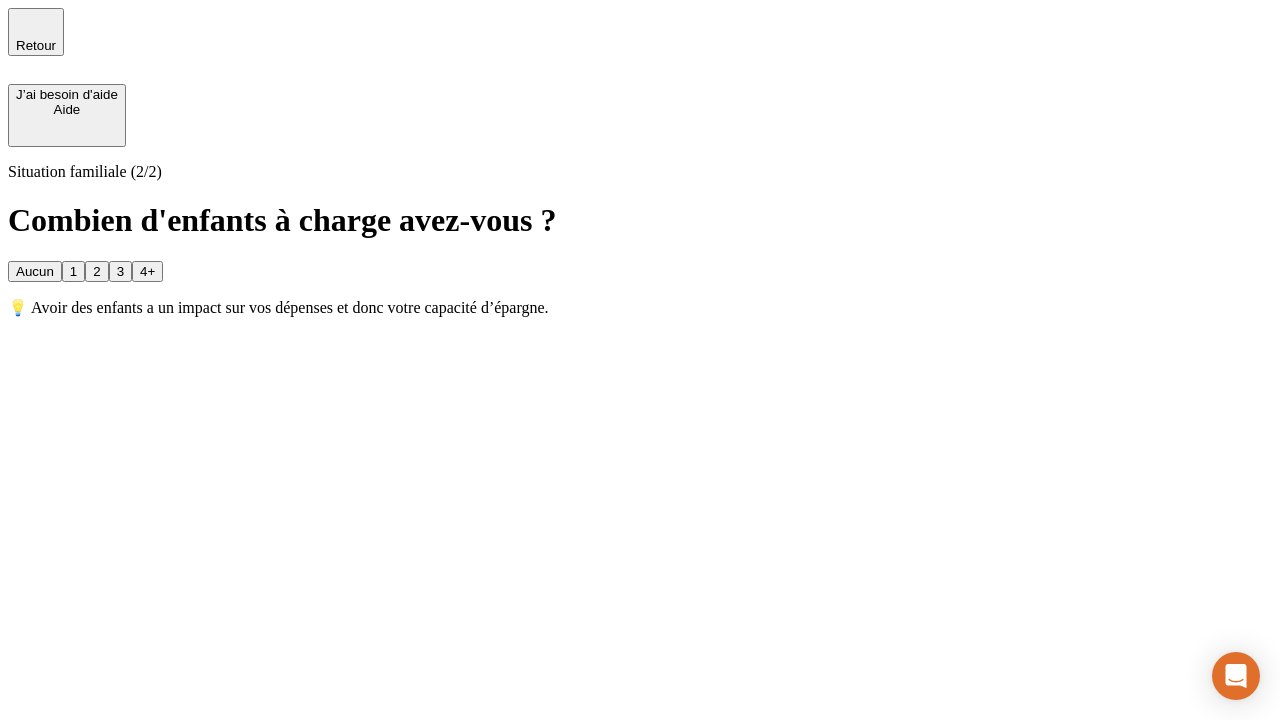 click on "1" at bounding box center [73, 271] 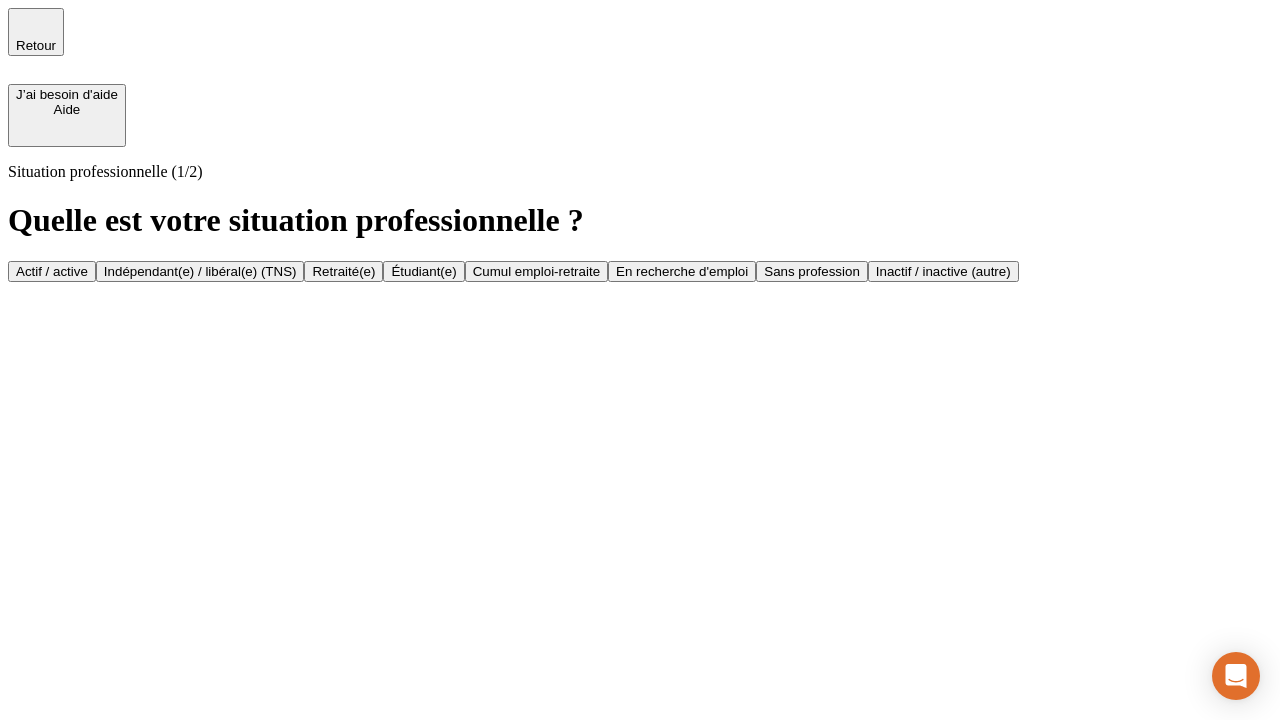click on "Retraité(e)" at bounding box center (343, 271) 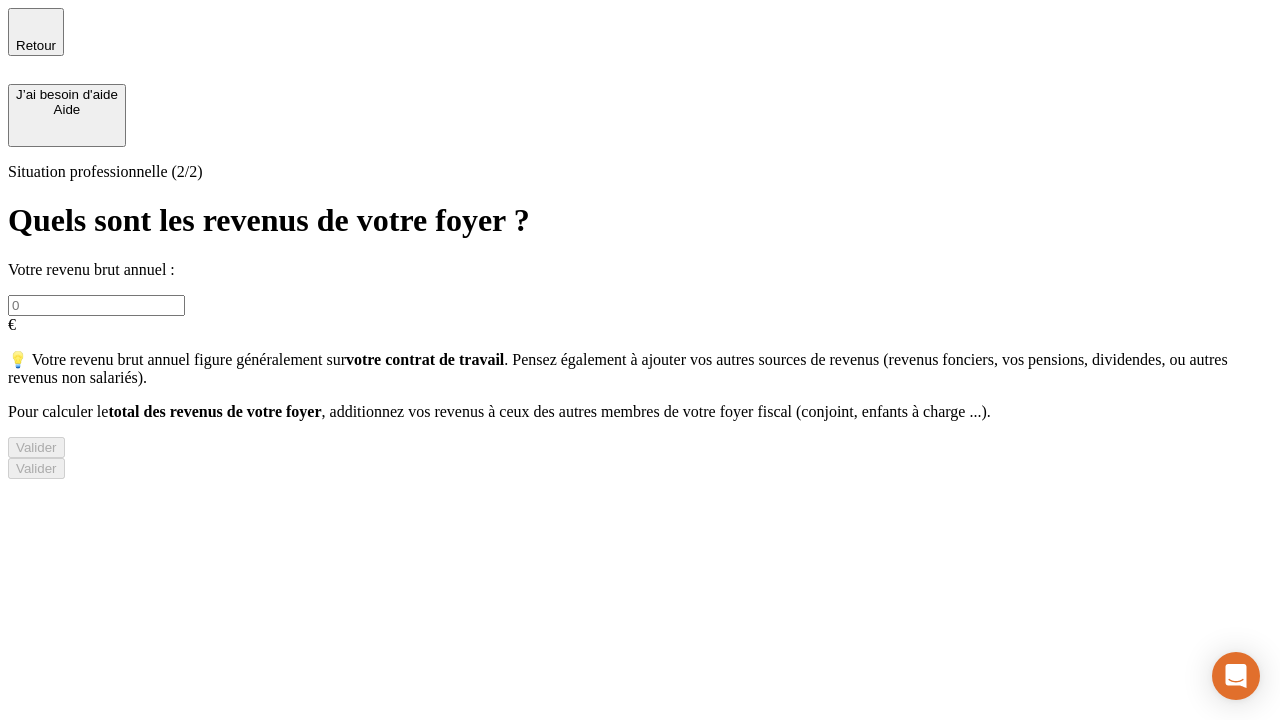 click at bounding box center [96, 305] 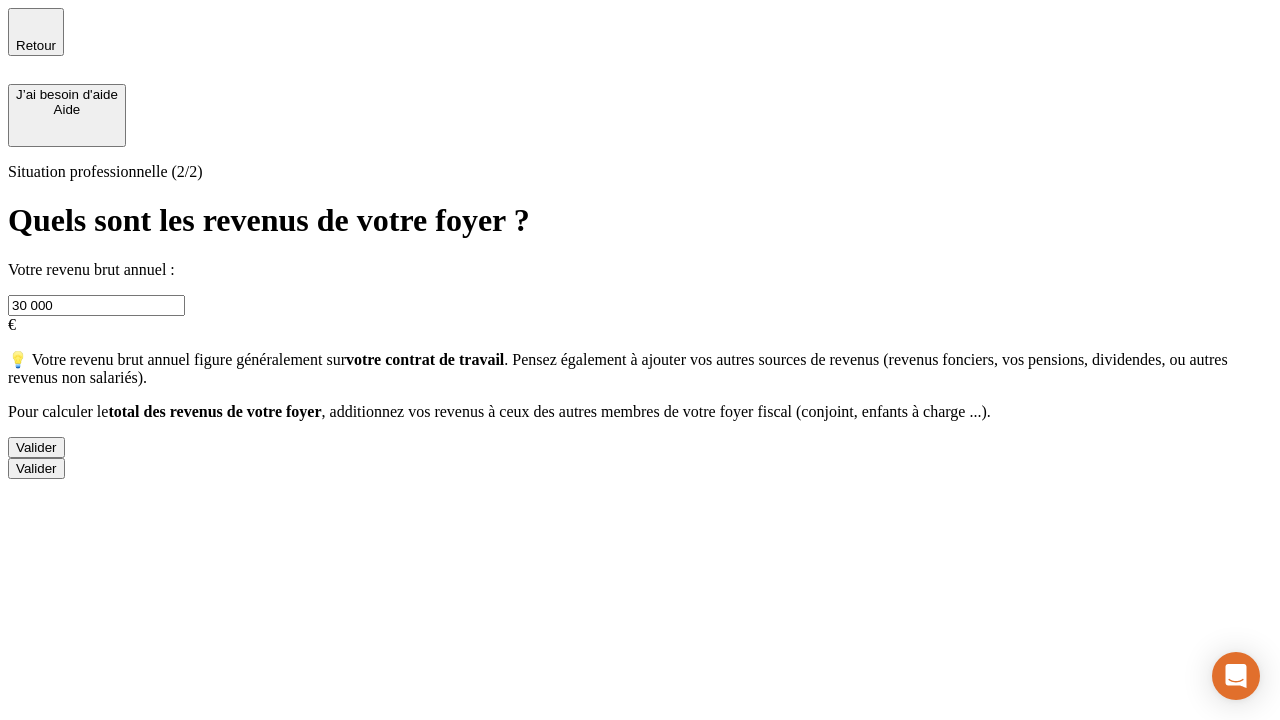 click on "Valider" at bounding box center [36, 447] 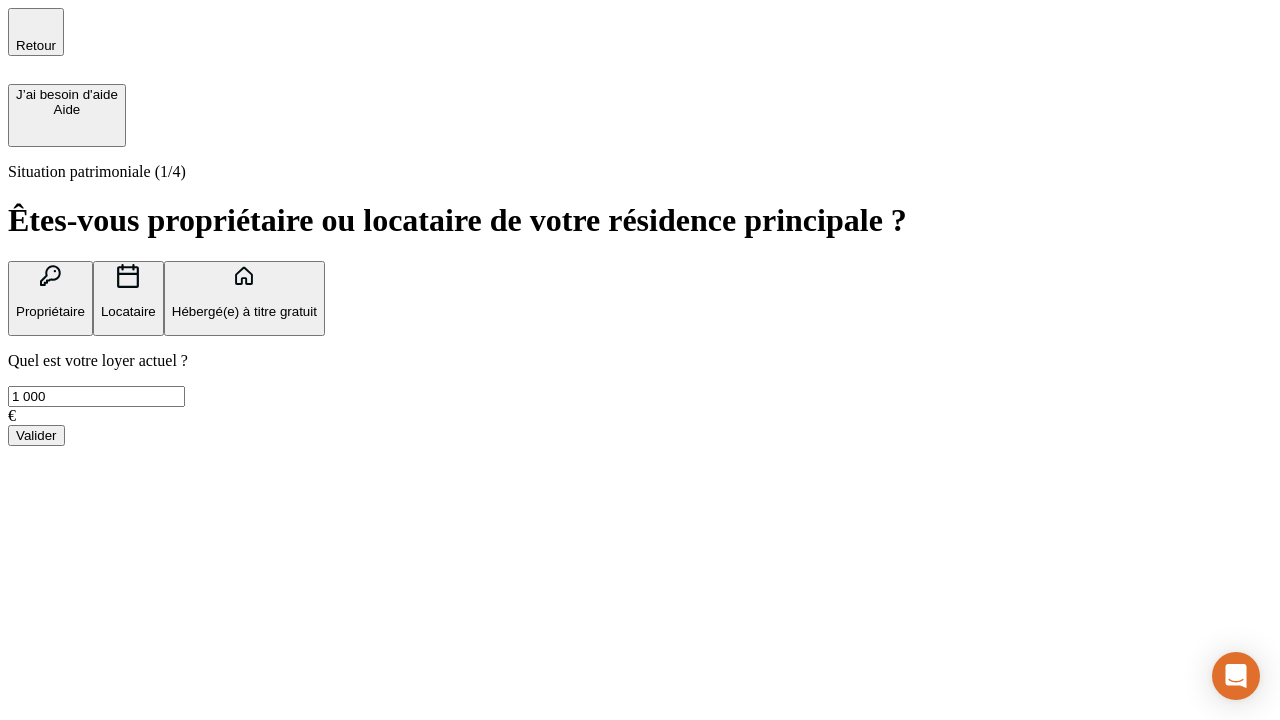 type on "1 000" 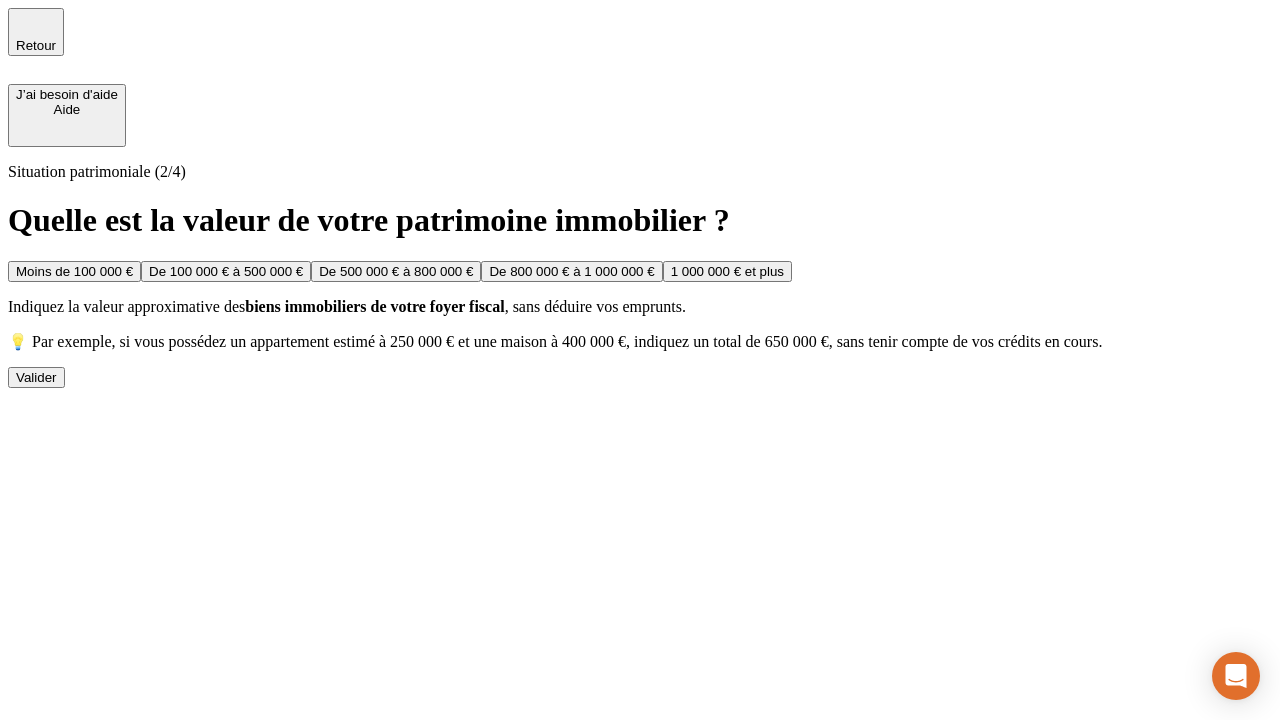 click on "Moins de 100 000 €" at bounding box center [74, 271] 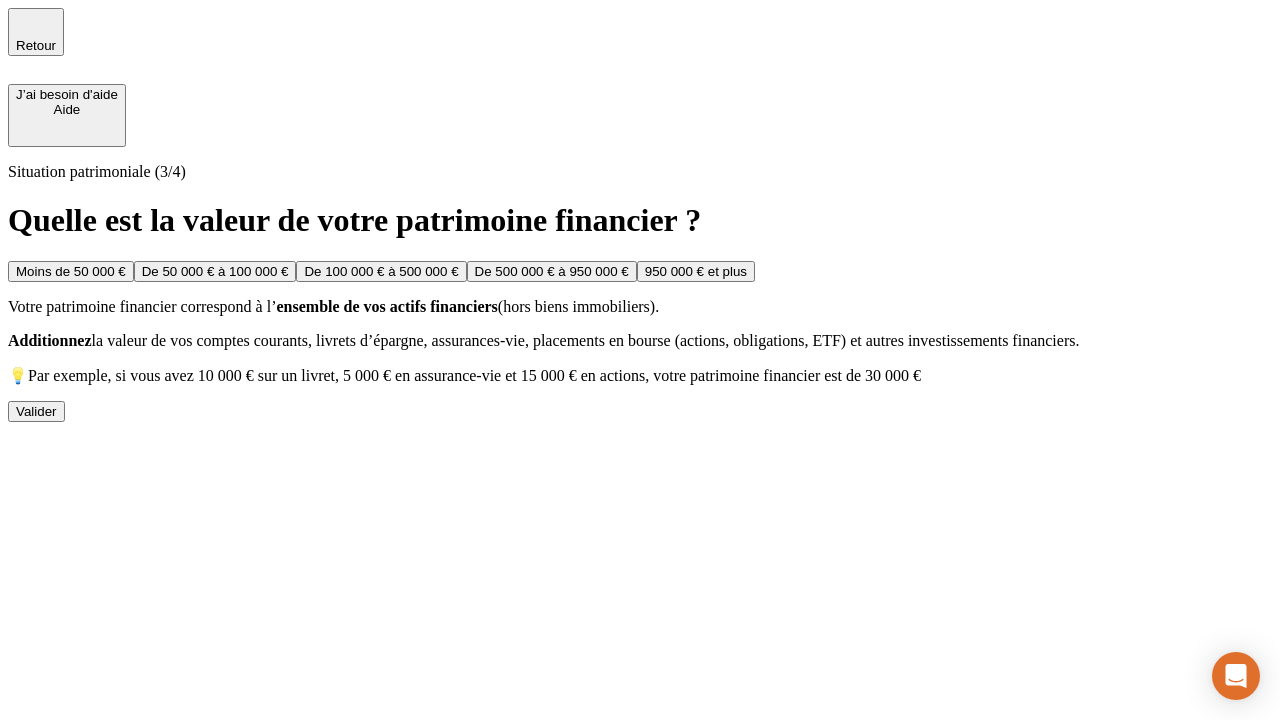 click on "Moins de 50 000 €" at bounding box center [71, 271] 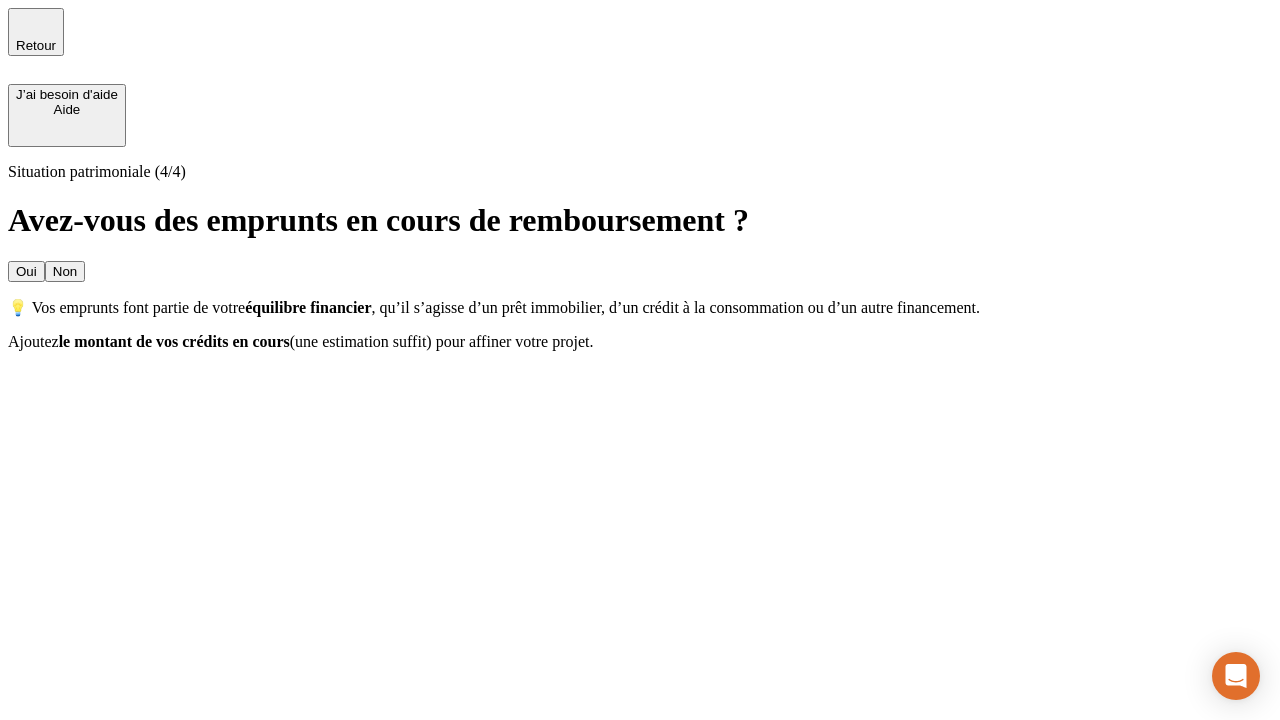 click on "Non" at bounding box center [65, 271] 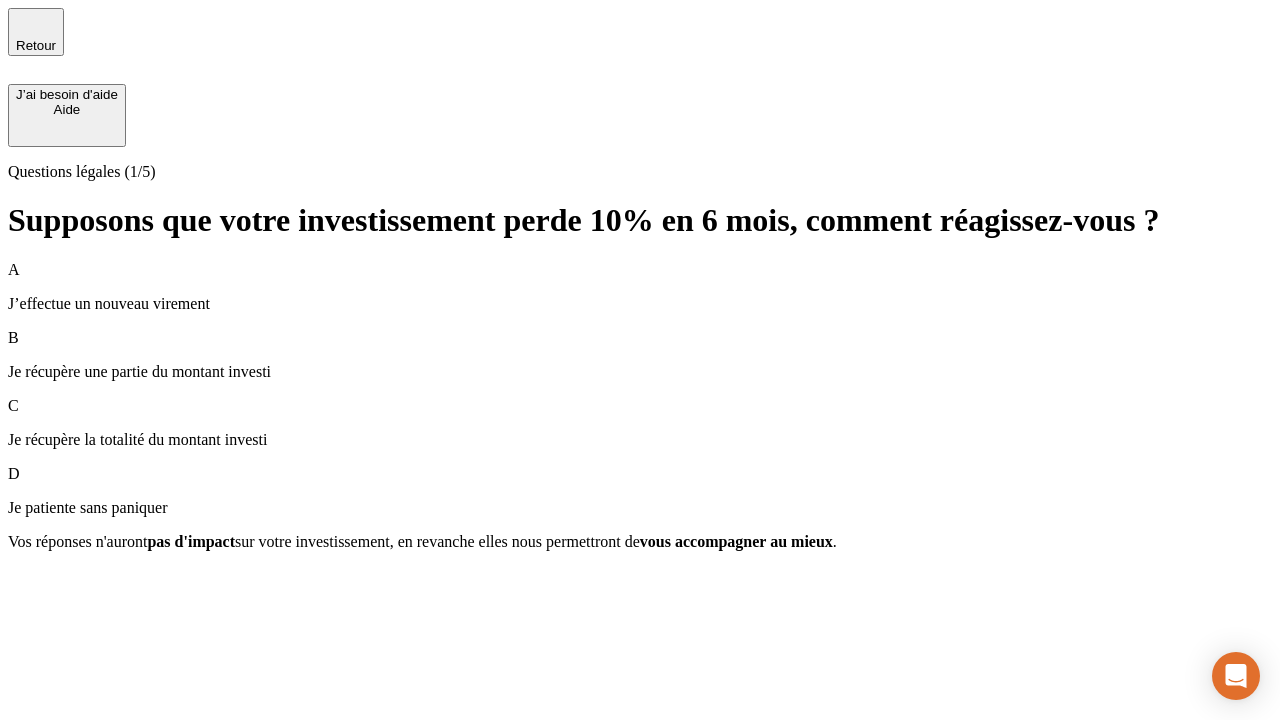 click on "Je récupère une partie du montant investi" at bounding box center (640, 372) 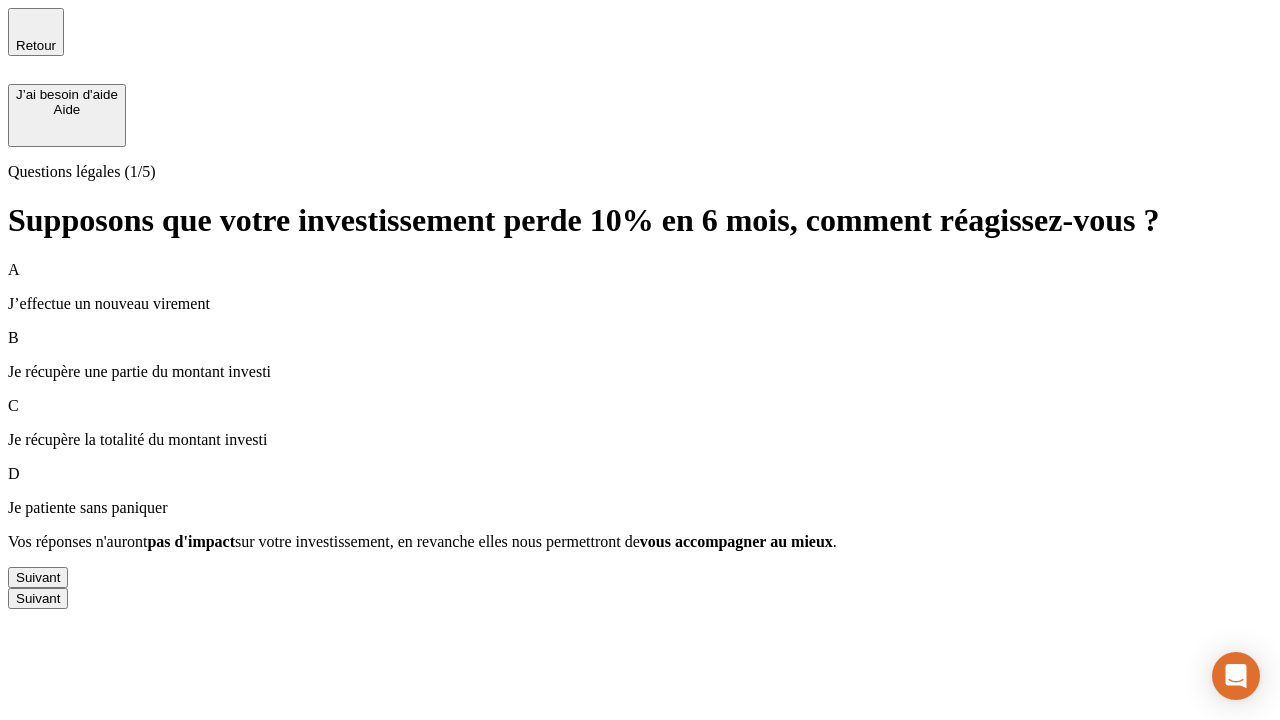 click on "Suivant" at bounding box center [38, 577] 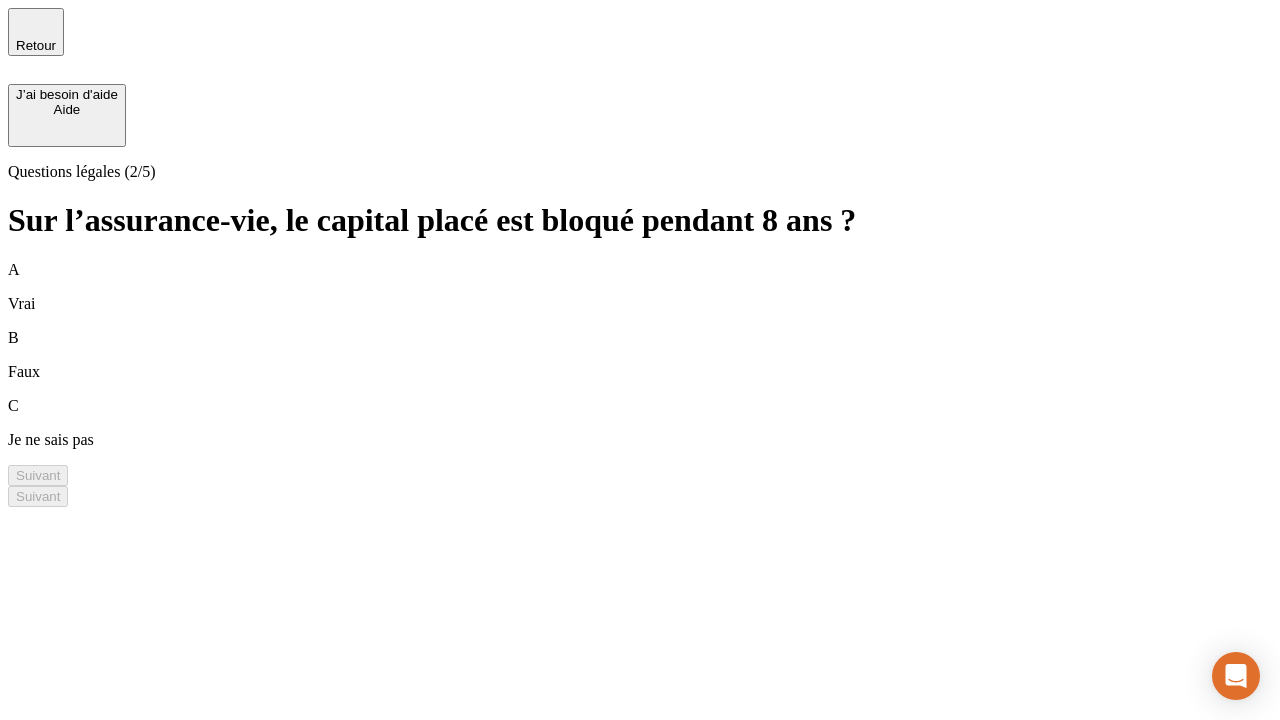 click on "B Faux" at bounding box center (640, 355) 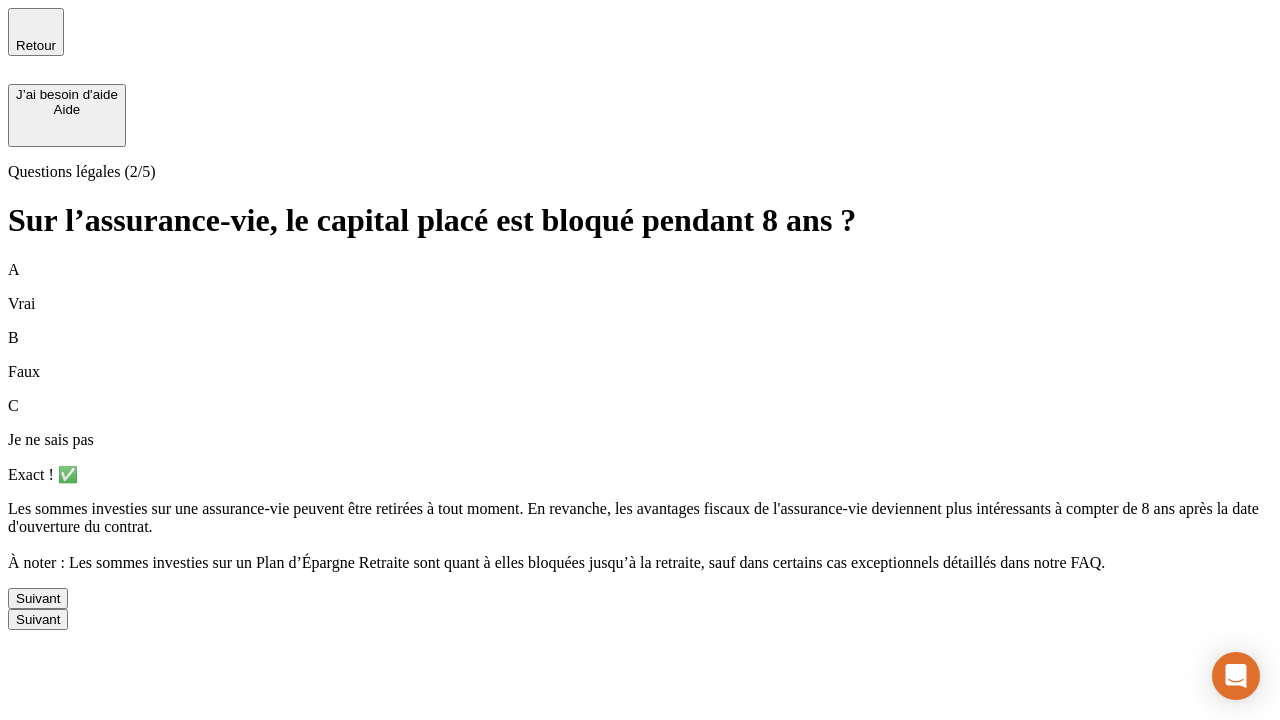click on "Suivant" at bounding box center [38, 598] 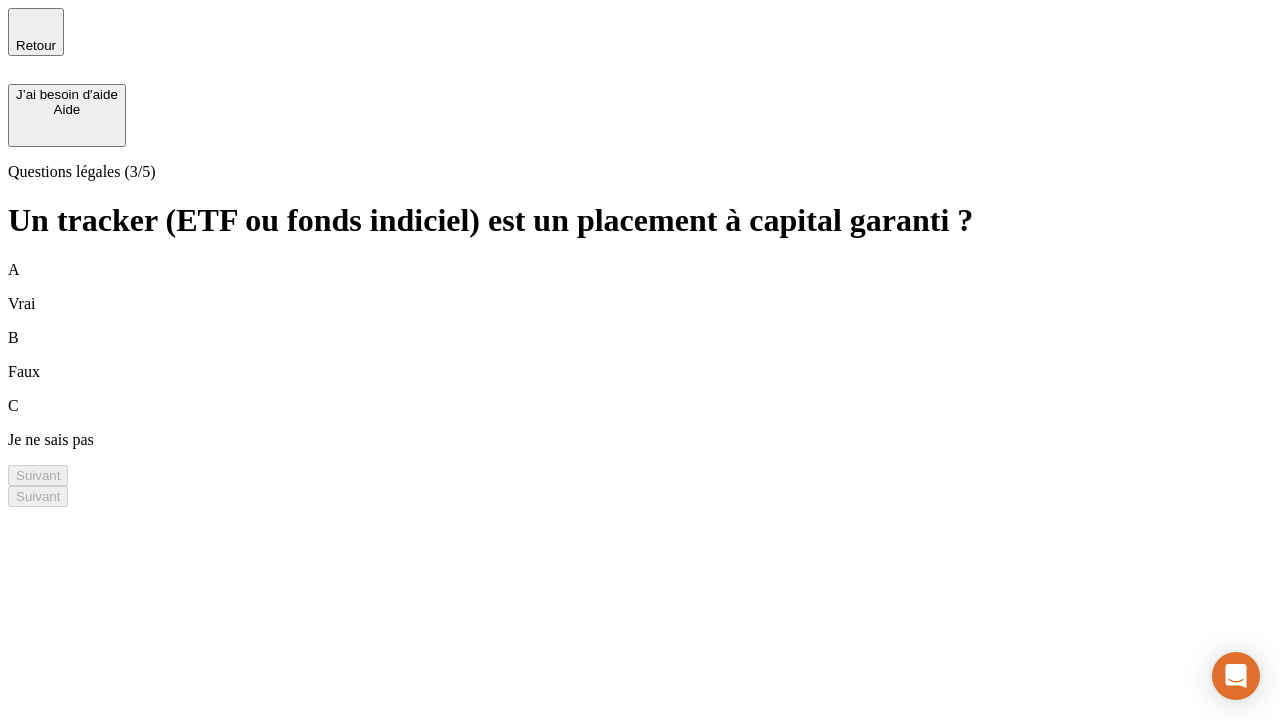 click on "B Faux" at bounding box center (640, 355) 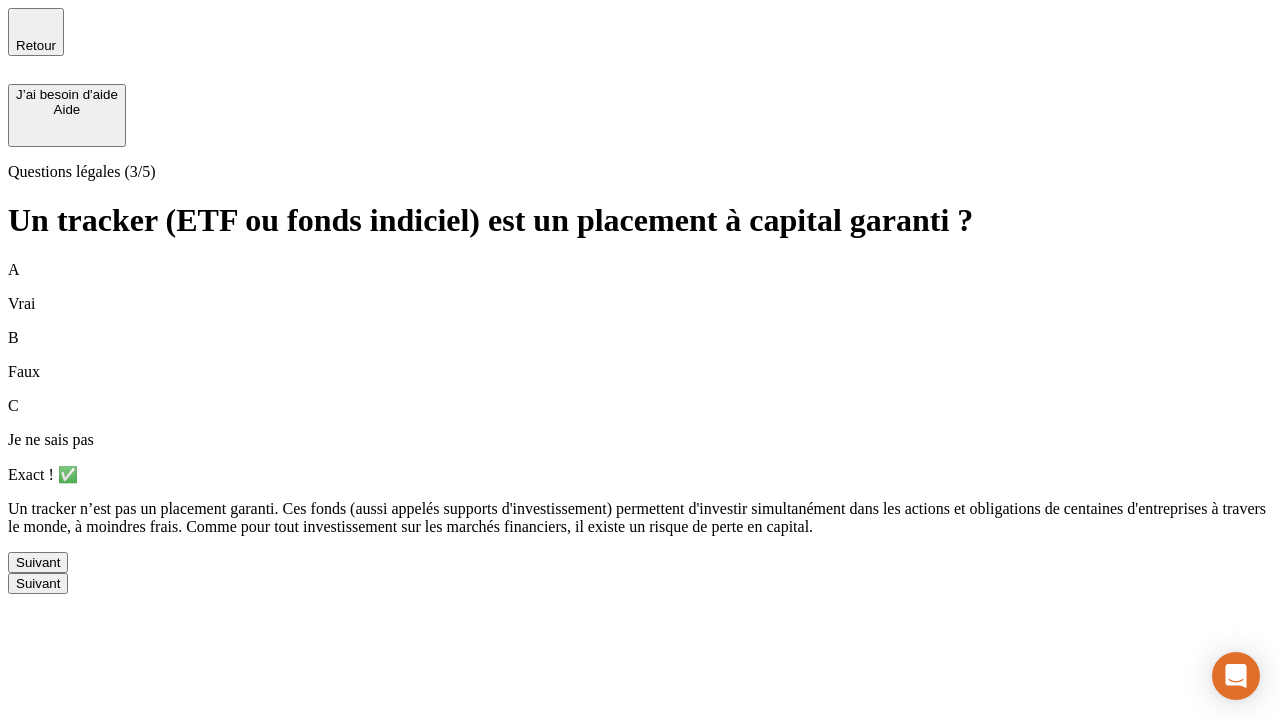 click on "Suivant" at bounding box center (38, 562) 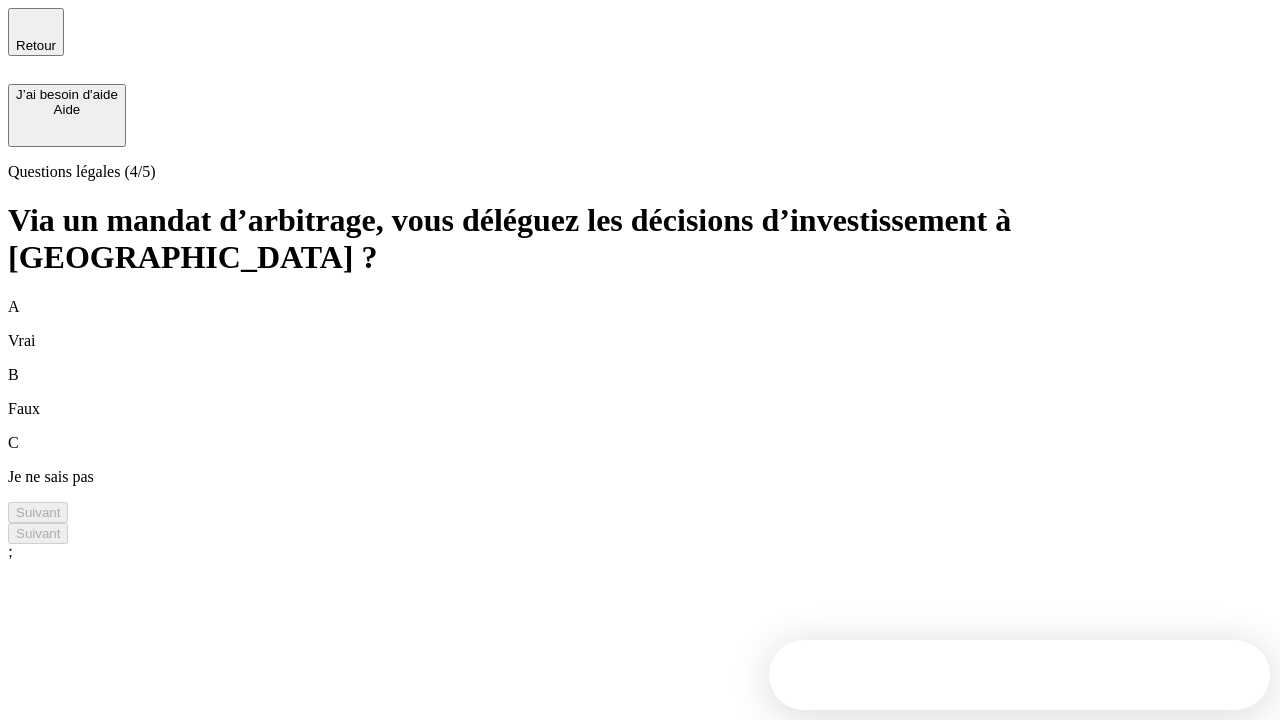 click on "A Vrai" at bounding box center (640, 324) 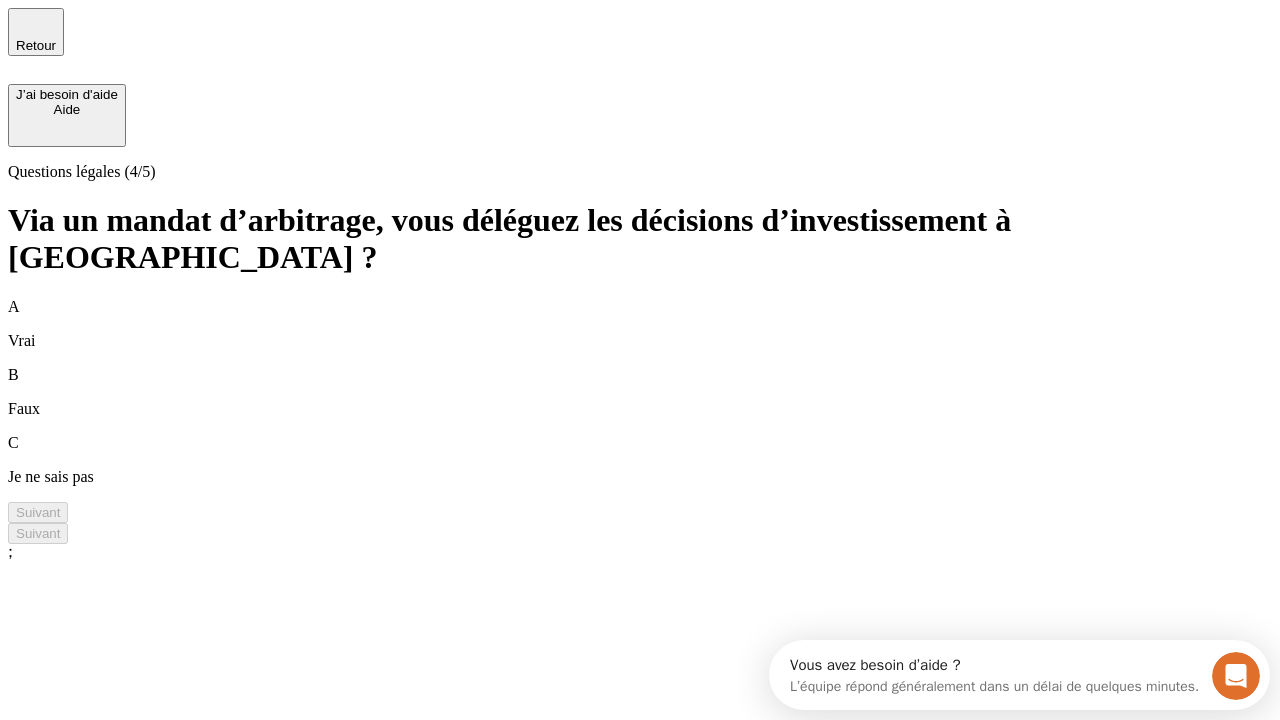 scroll, scrollTop: 0, scrollLeft: 0, axis: both 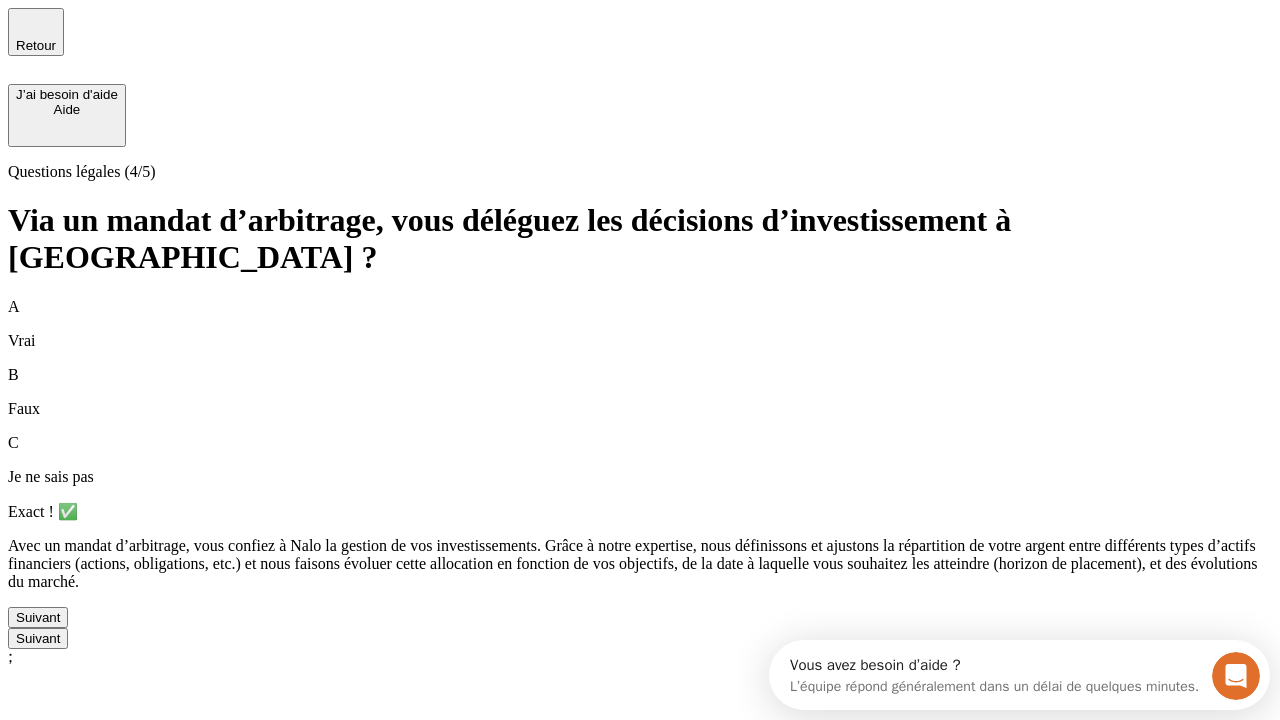 click on "Suivant" at bounding box center (38, 617) 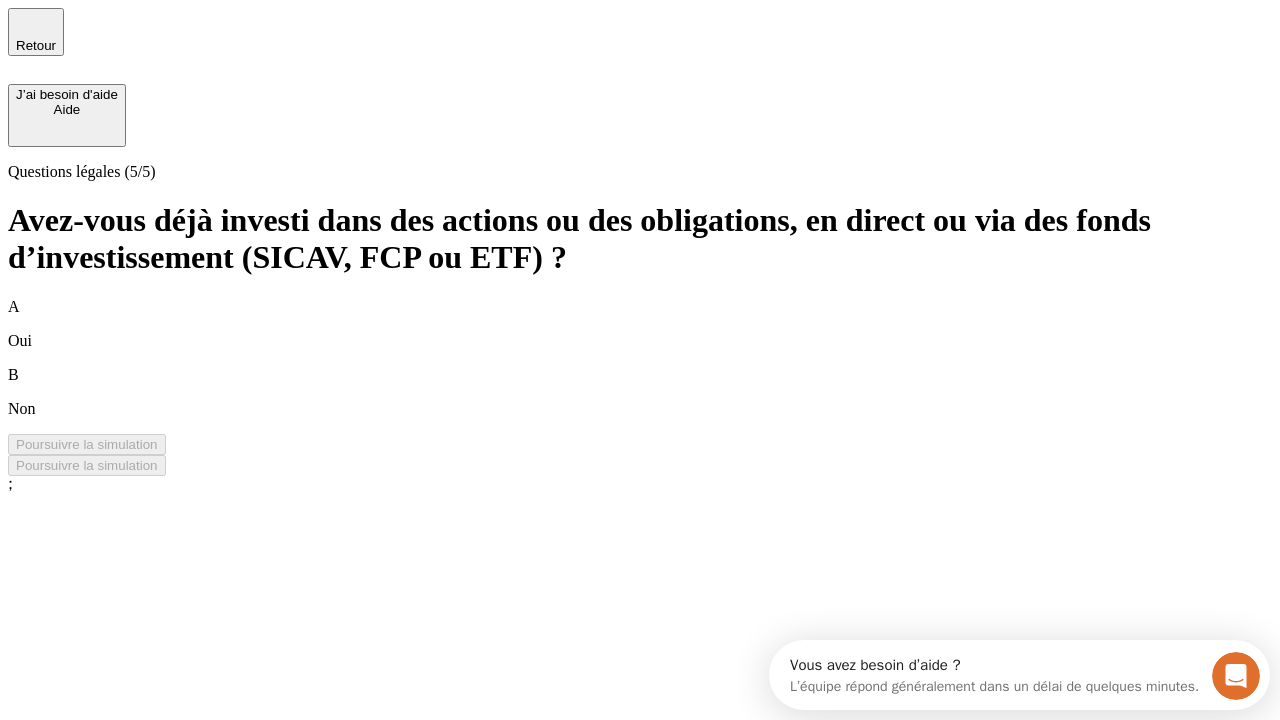 click on "A Oui" at bounding box center (640, 324) 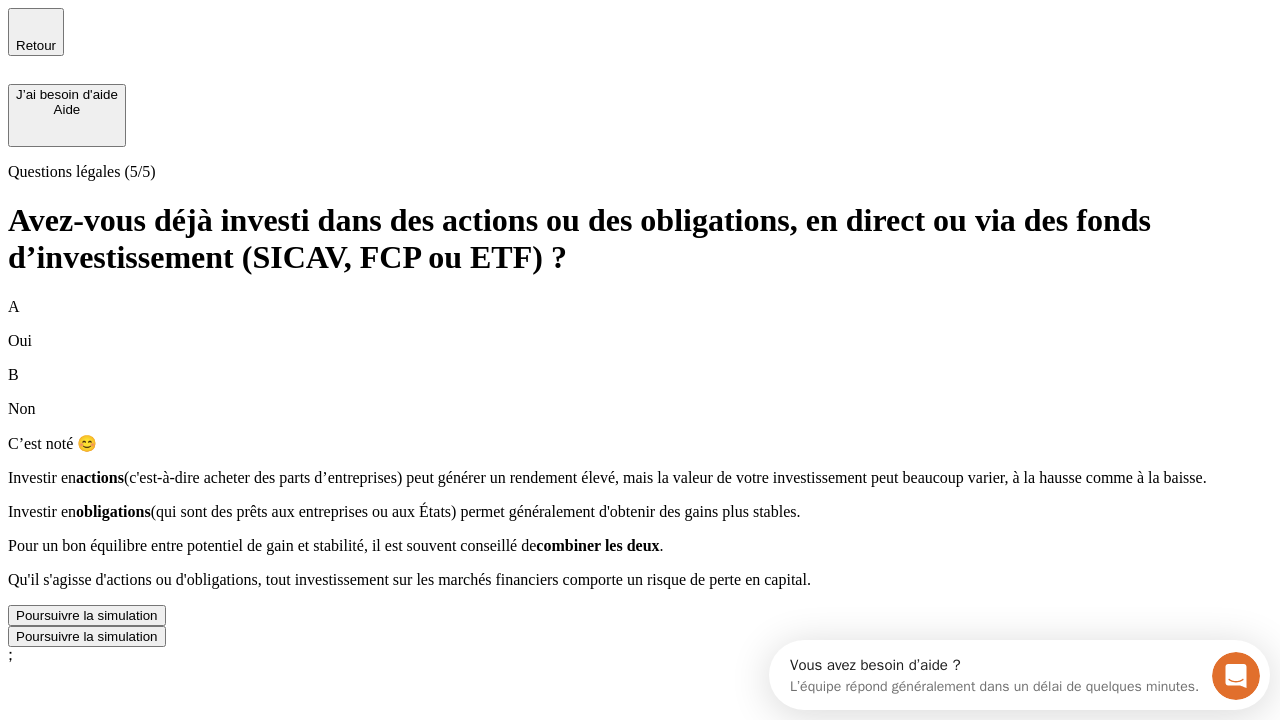 click on "Poursuivre la simulation" at bounding box center [87, 615] 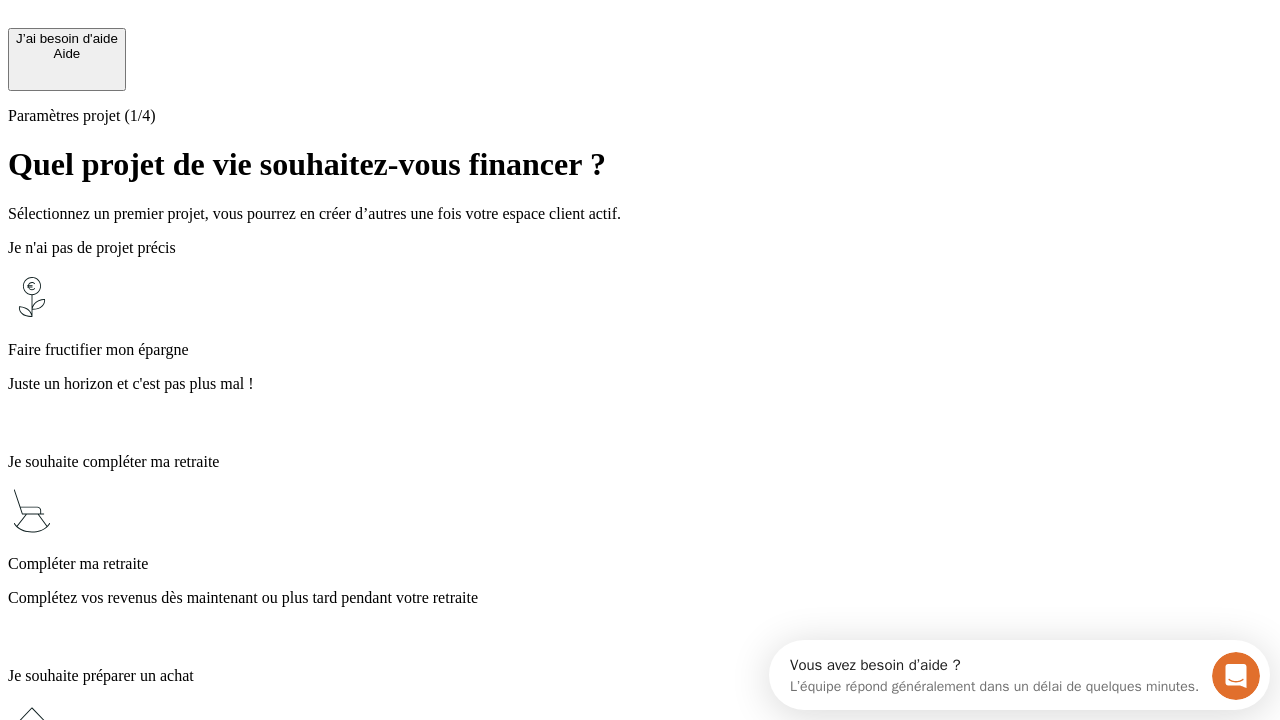 click on "Complétez vos revenus dès maintenant ou plus tard pendant votre retraite" at bounding box center [640, 598] 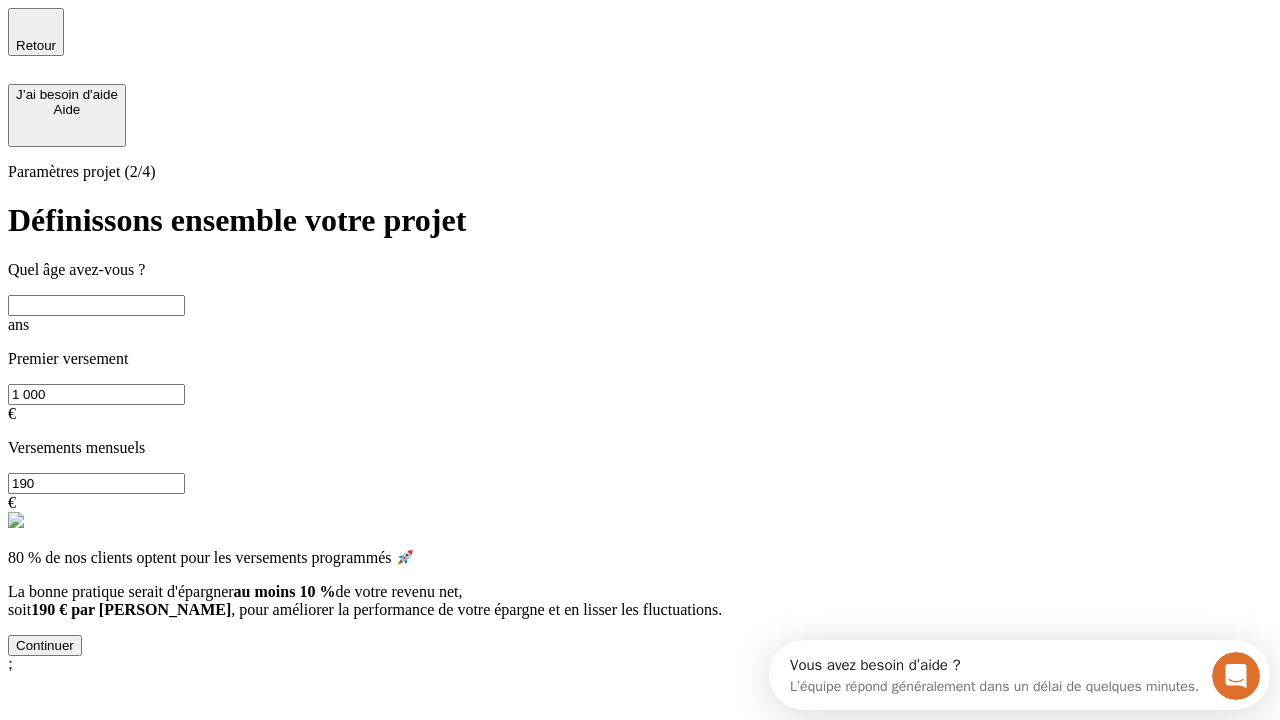 click at bounding box center [96, 305] 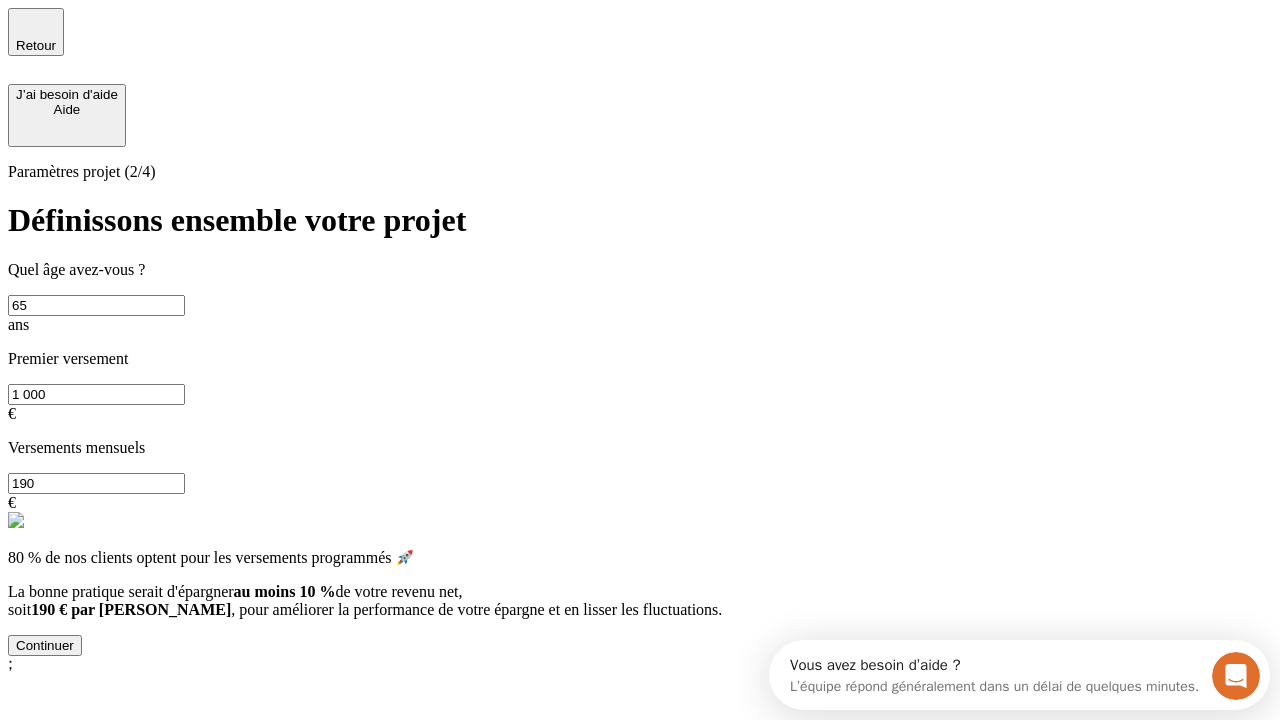 type on "65" 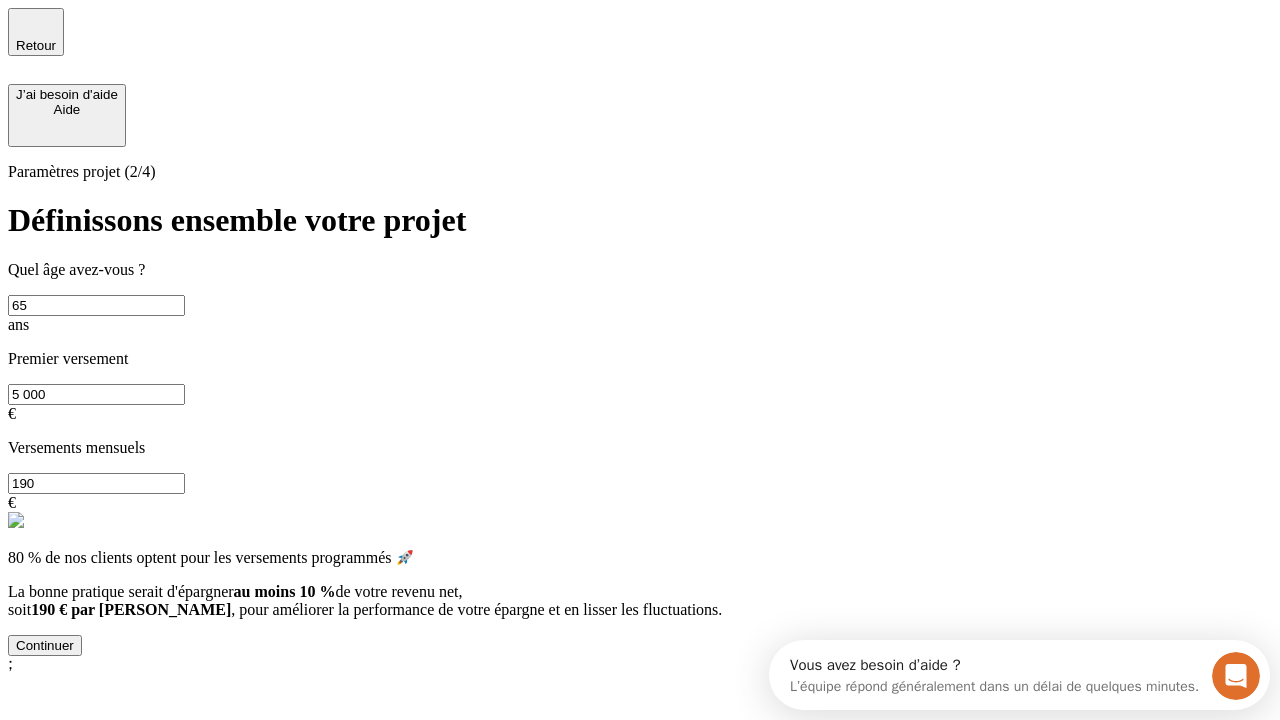 type on "5 000" 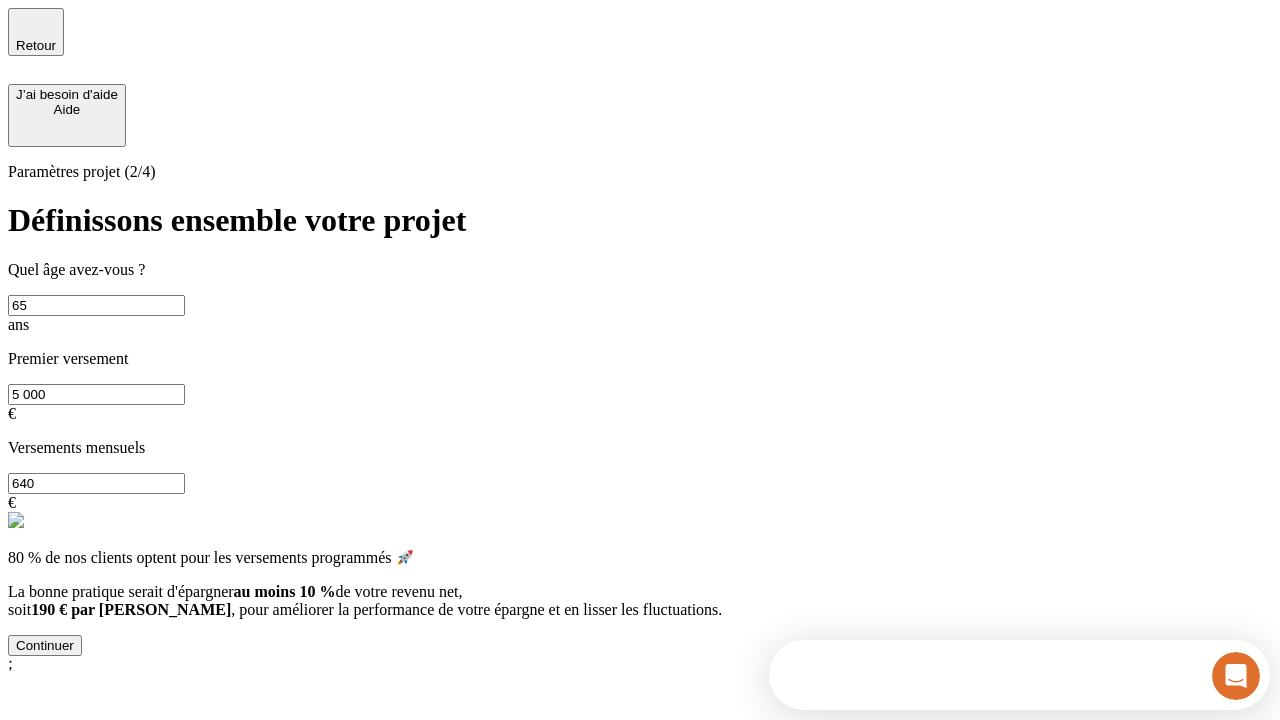 type on "640" 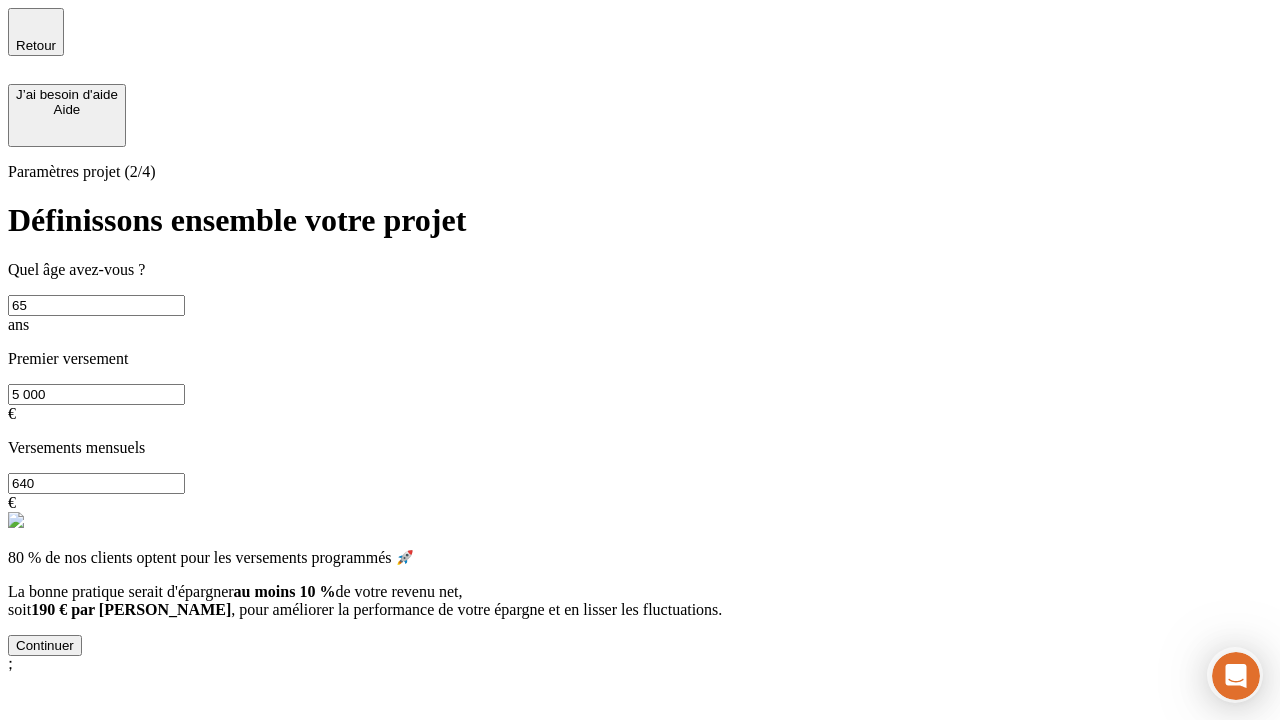 scroll, scrollTop: 0, scrollLeft: 0, axis: both 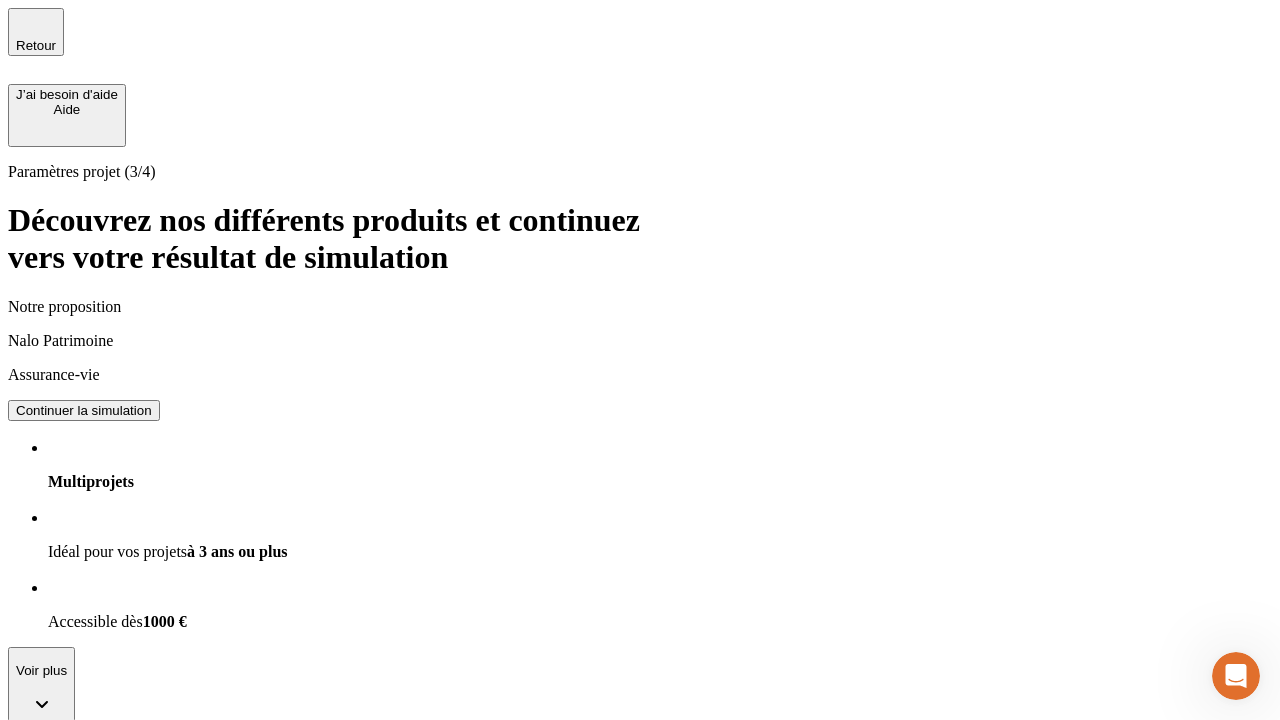 click on "Continuer la simulation" at bounding box center (84, 410) 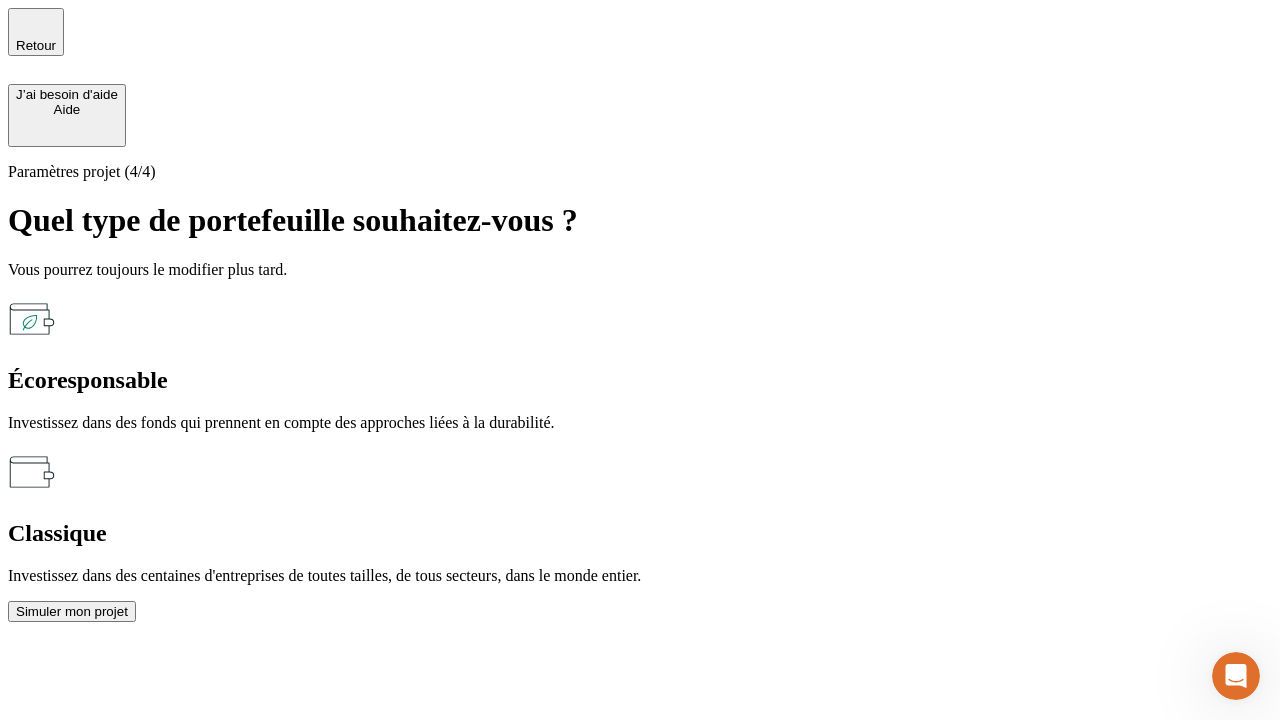 click on "Classique" at bounding box center (640, 533) 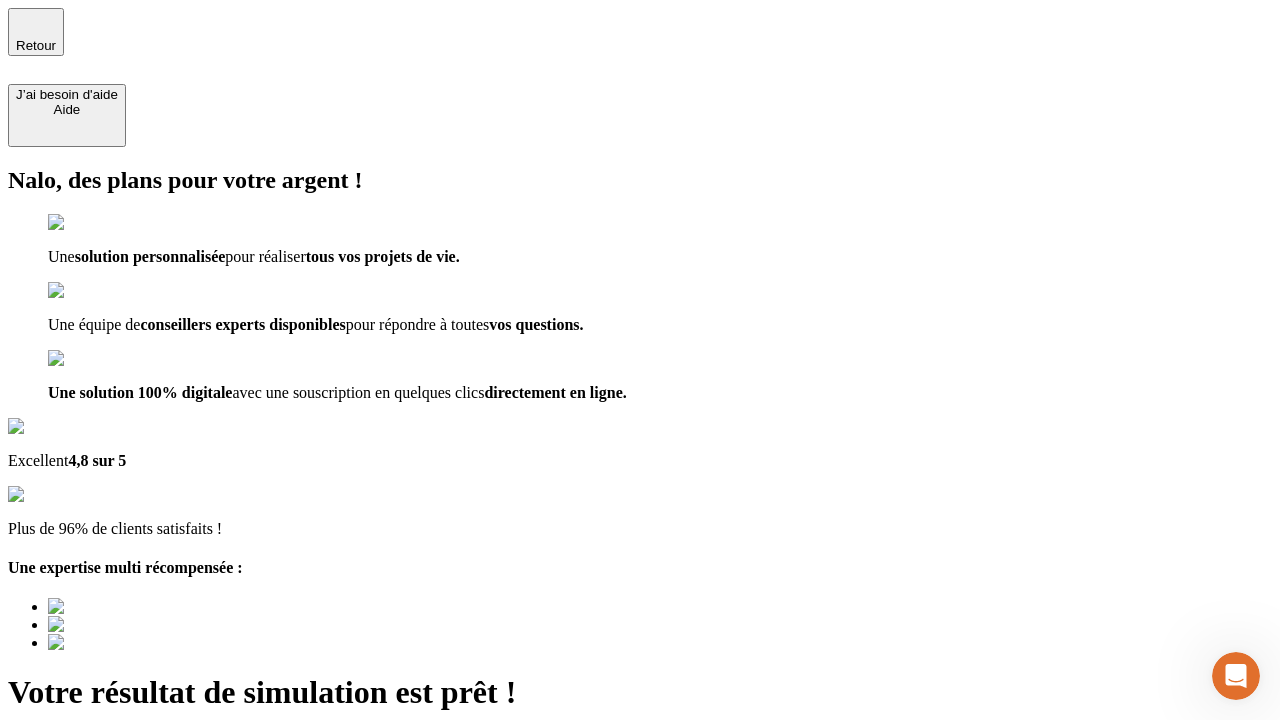 click on "Découvrir ma simulation" at bounding box center [87, 797] 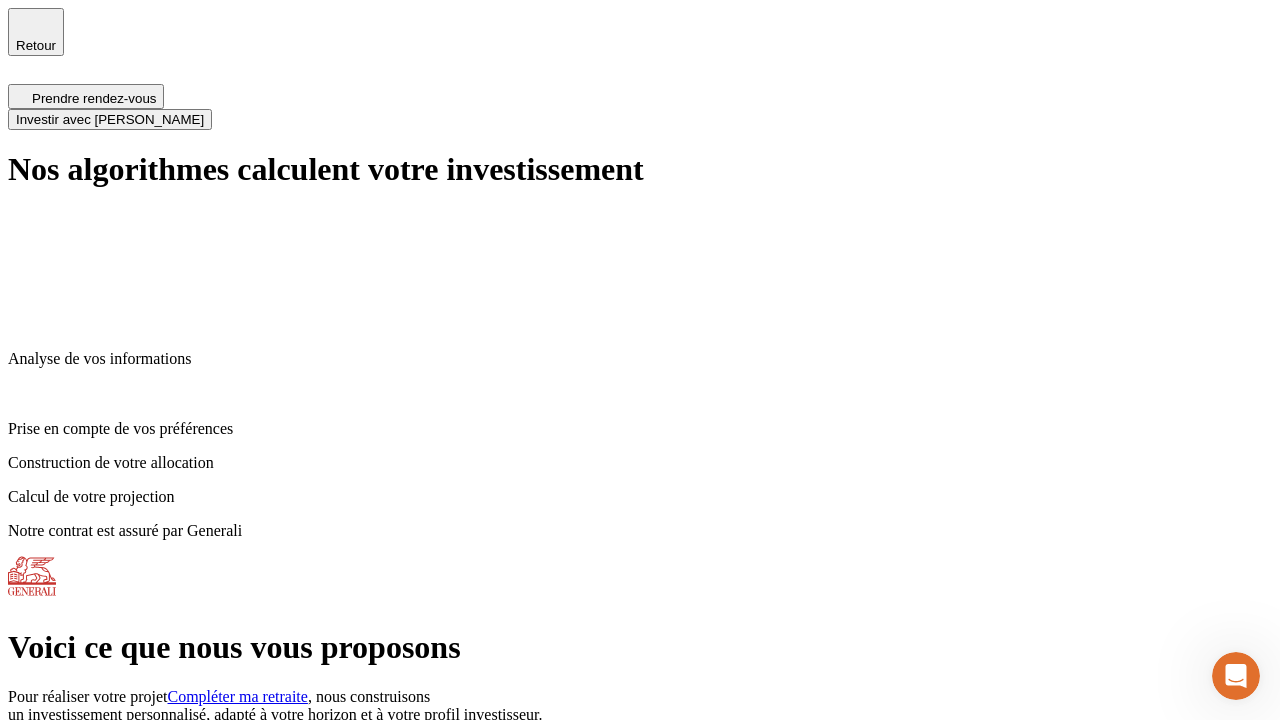 click on "Investir avec [PERSON_NAME]" at bounding box center [110, 119] 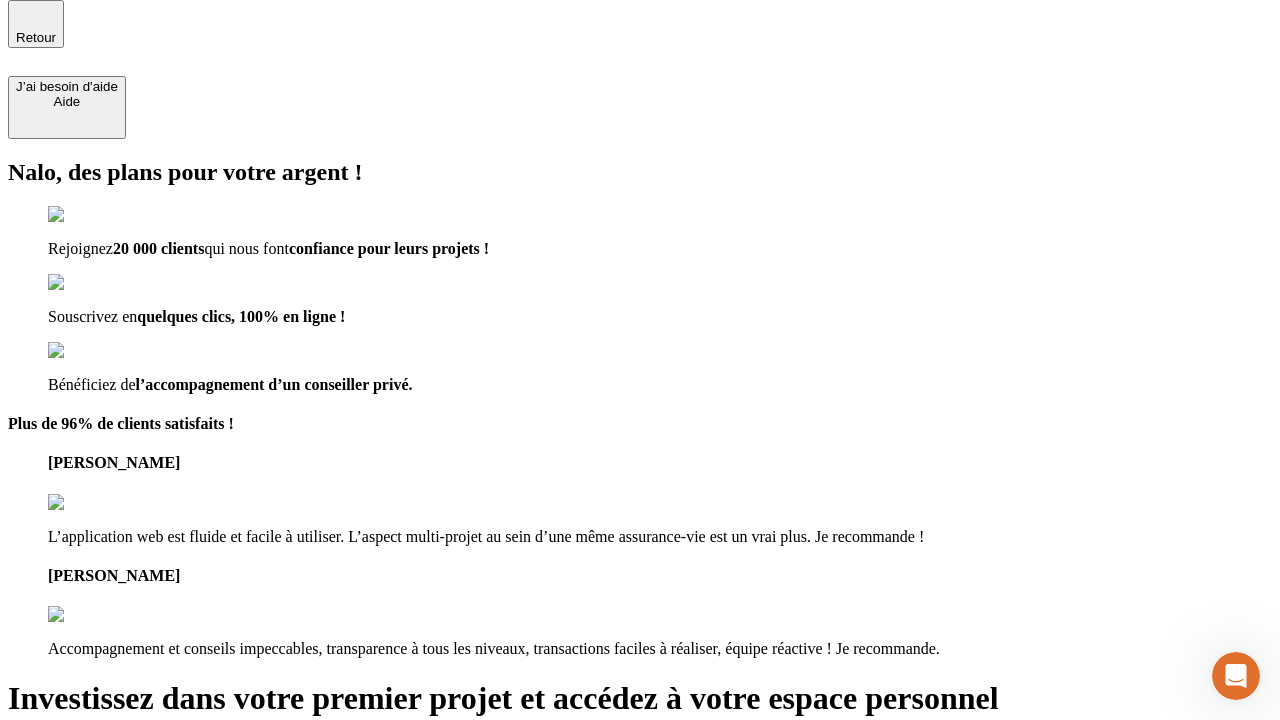 scroll, scrollTop: 6, scrollLeft: 0, axis: vertical 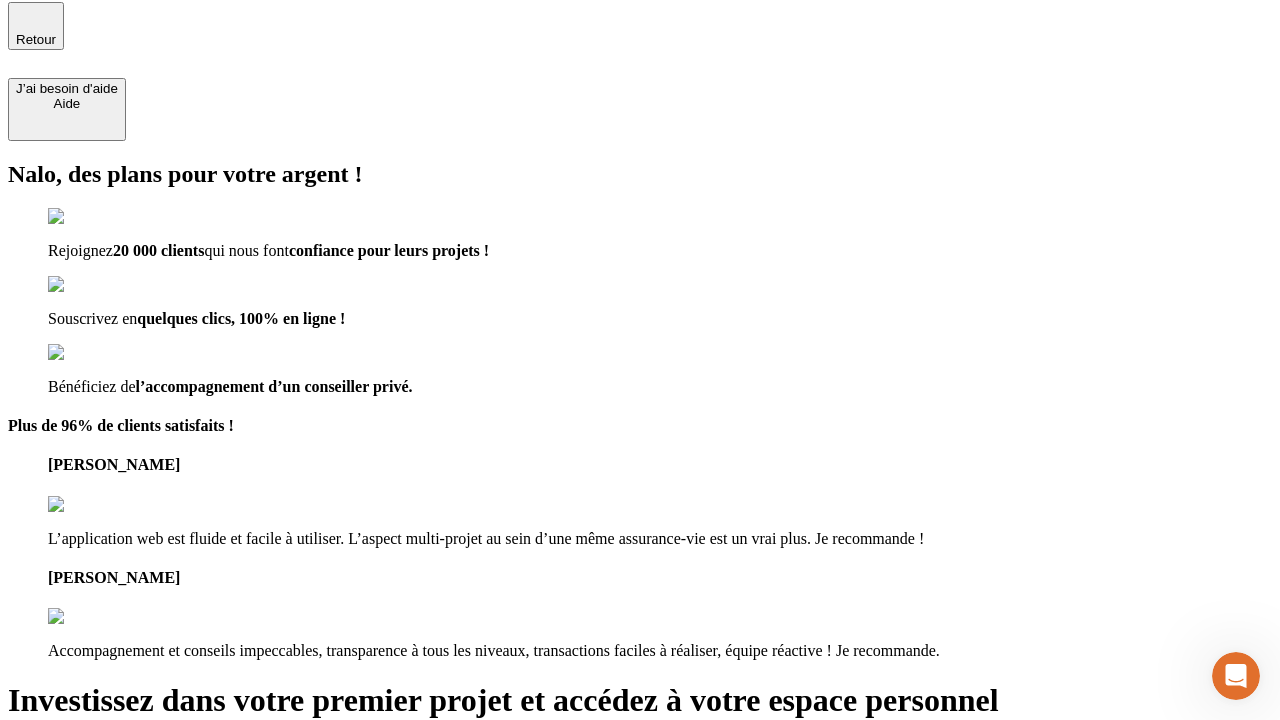 type on "[EMAIL_ADDRESS][DOMAIN_NAME]" 